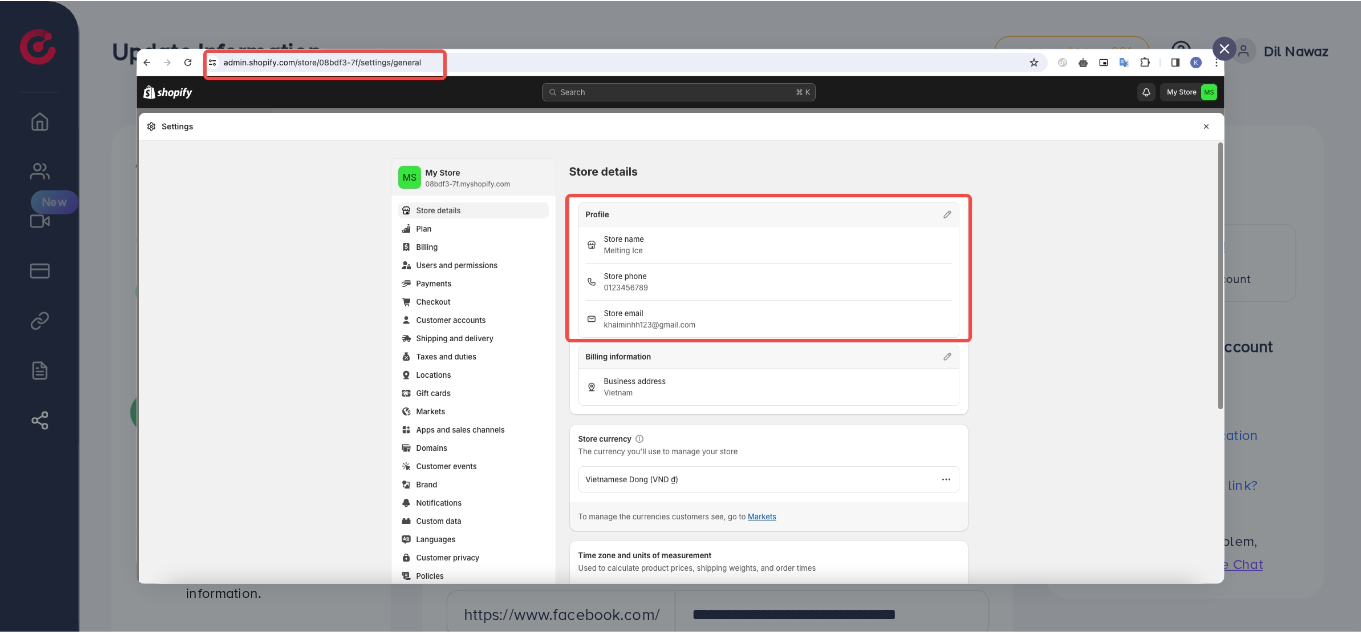 scroll, scrollTop: 959, scrollLeft: 0, axis: vertical 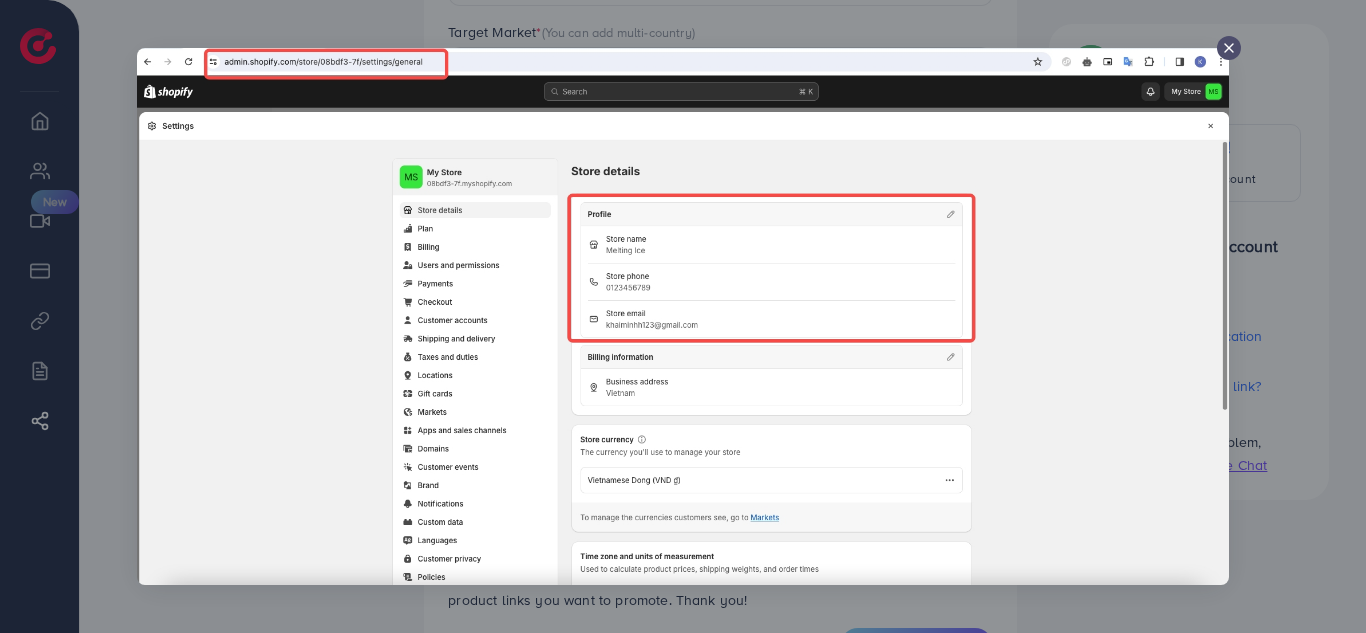 click 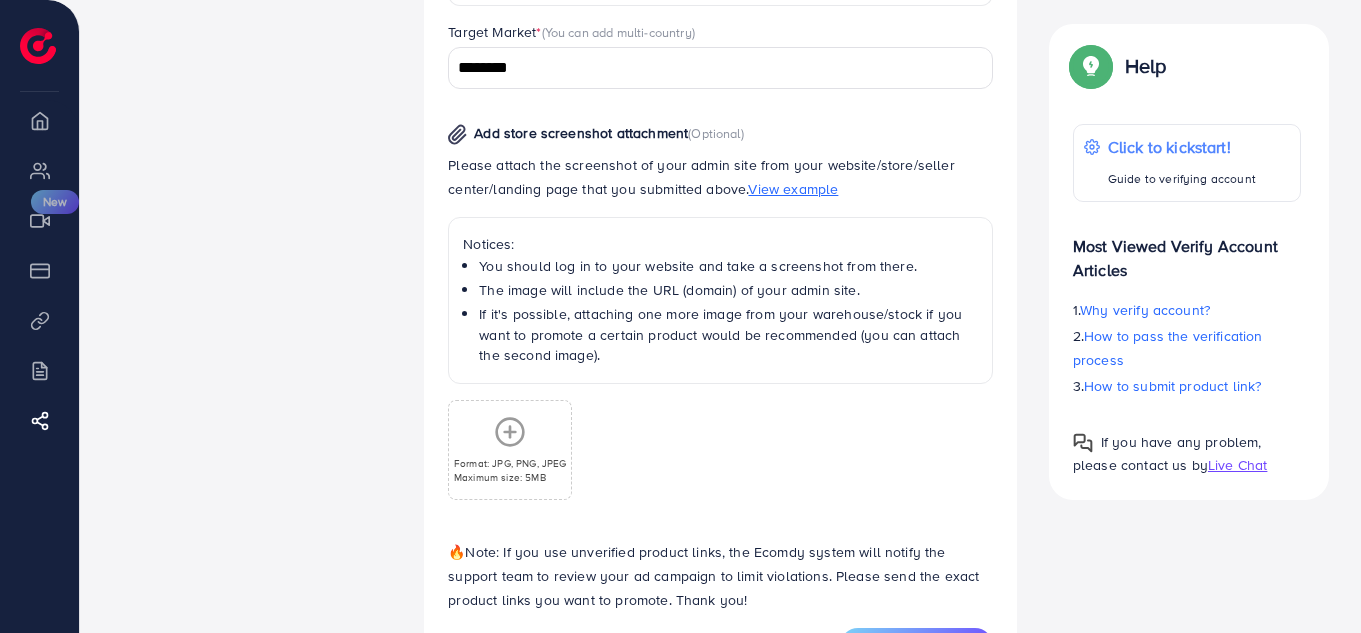 click on "Format: JPG, PNG, JPEG   Maximum size: 5MB" at bounding box center (510, 450) 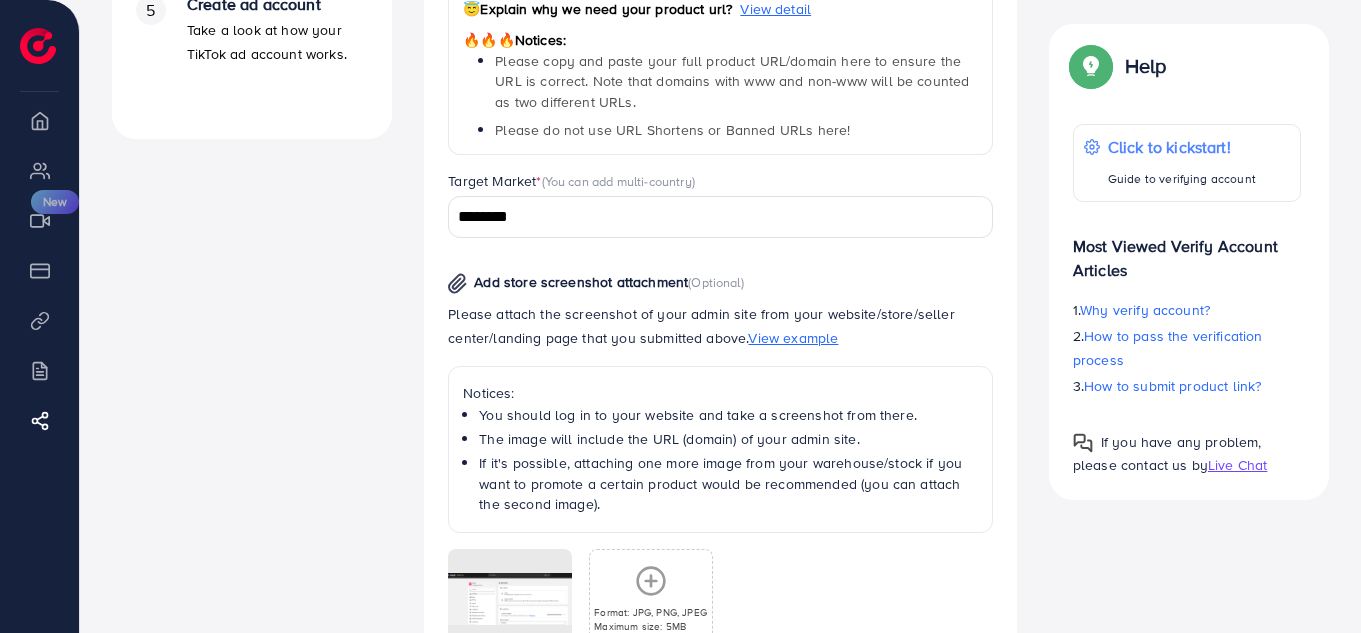 scroll, scrollTop: 1046, scrollLeft: 0, axis: vertical 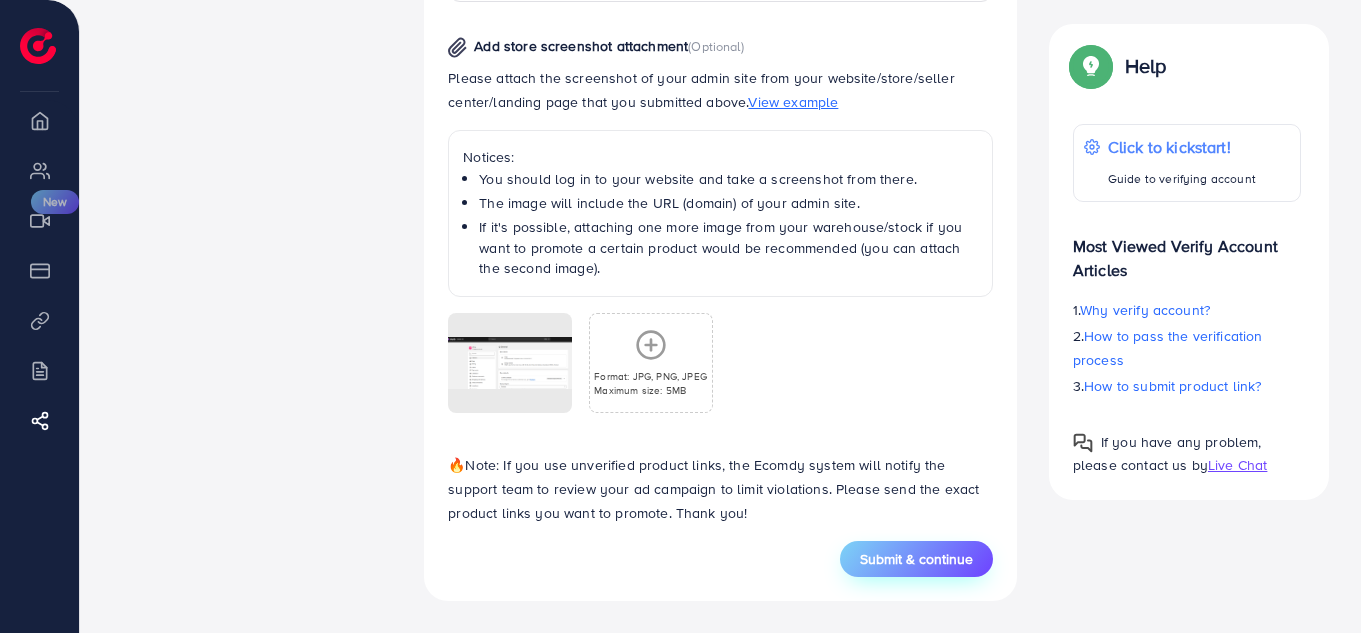 click on "Submit & continue" at bounding box center [916, 559] 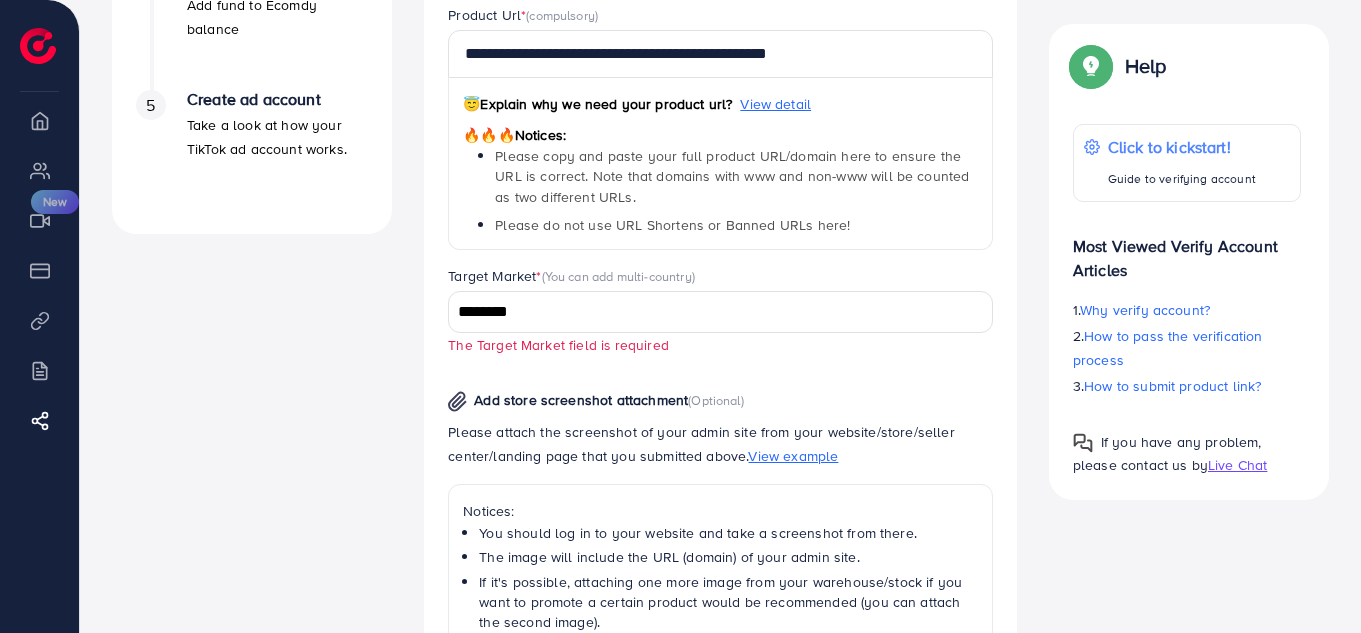 scroll, scrollTop: 714, scrollLeft: 0, axis: vertical 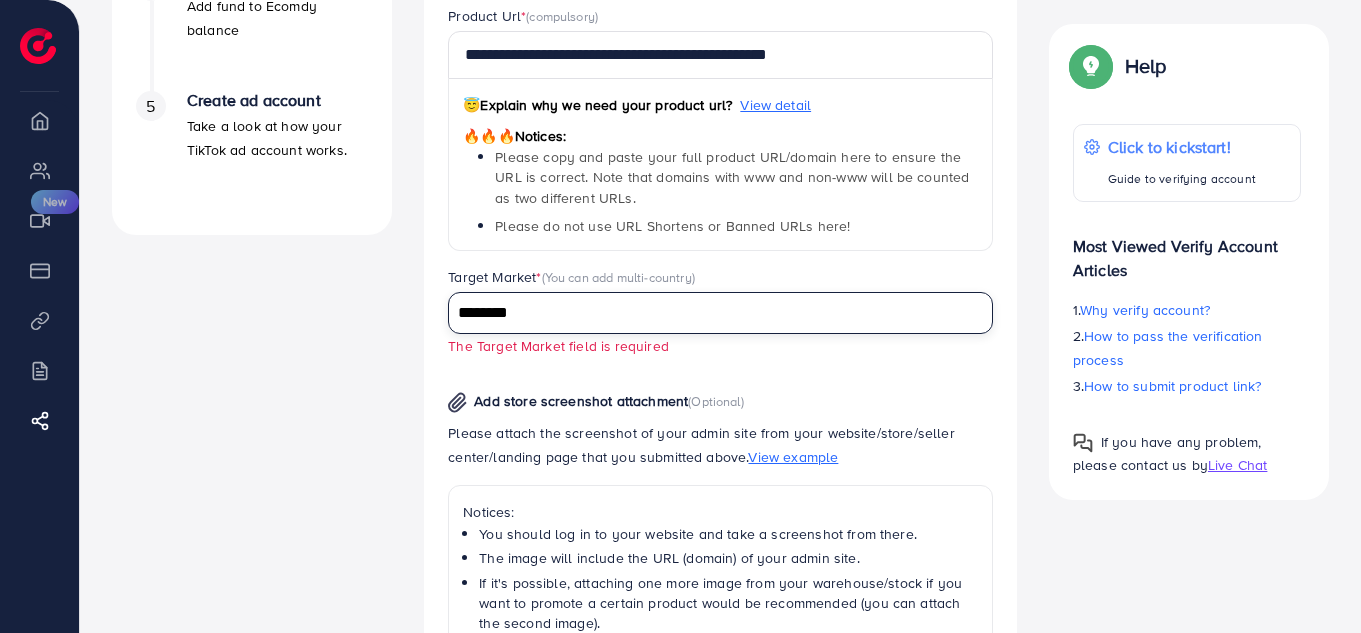 click on "********" at bounding box center [709, 313] 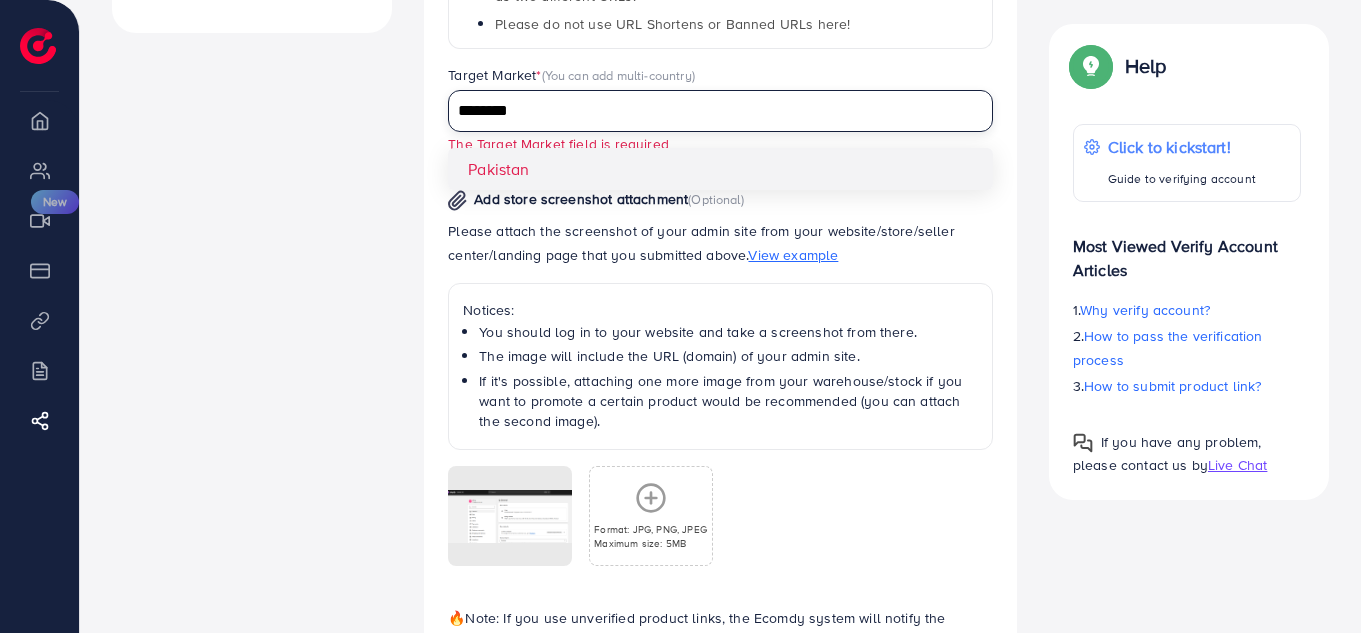 scroll, scrollTop: 1069, scrollLeft: 0, axis: vertical 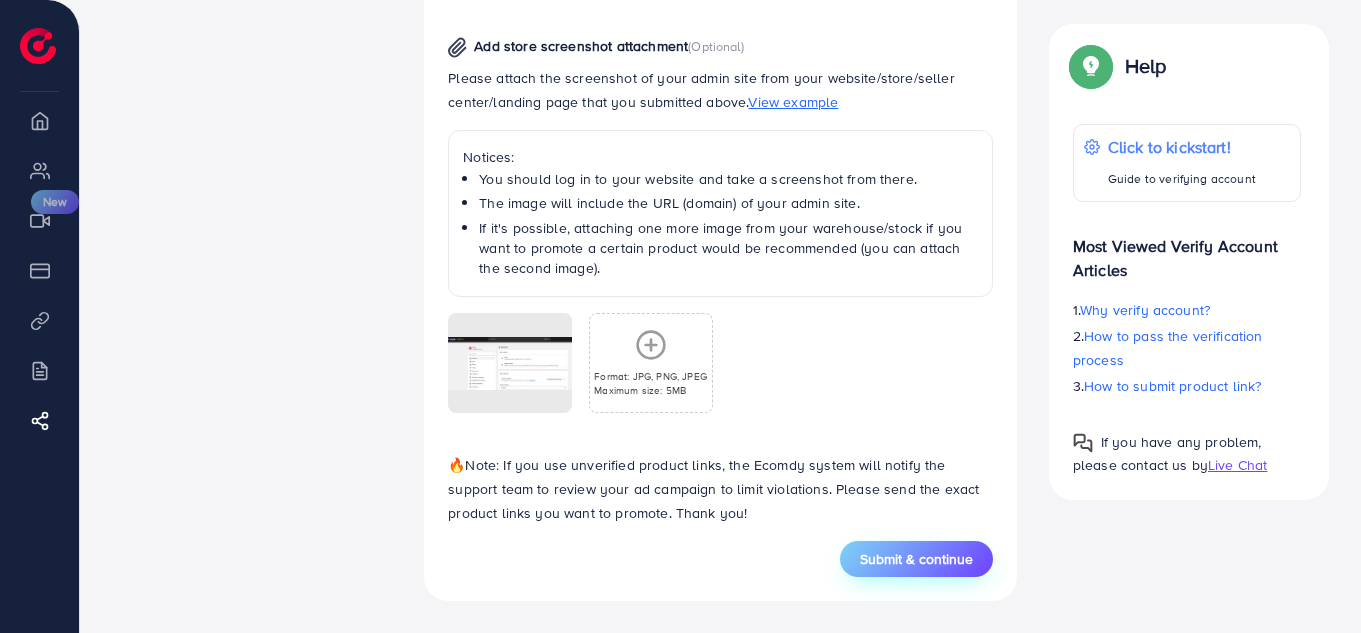 click on "Submit & continue" at bounding box center [916, 559] 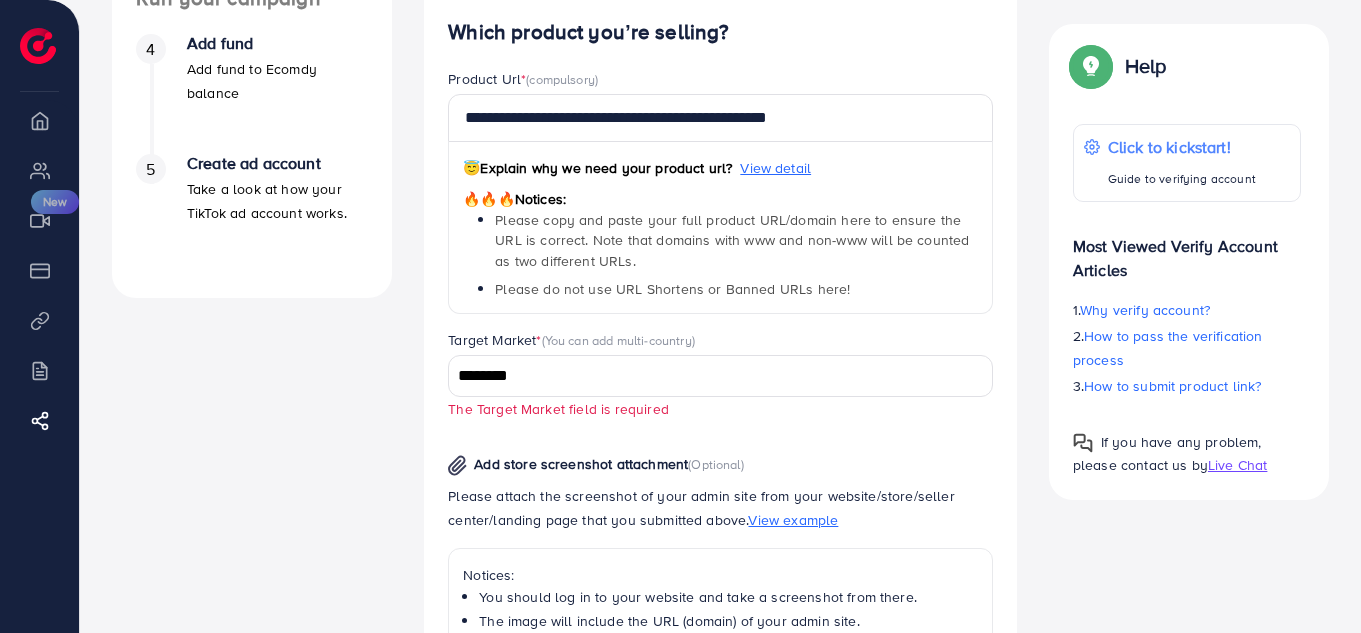 scroll, scrollTop: 647, scrollLeft: 0, axis: vertical 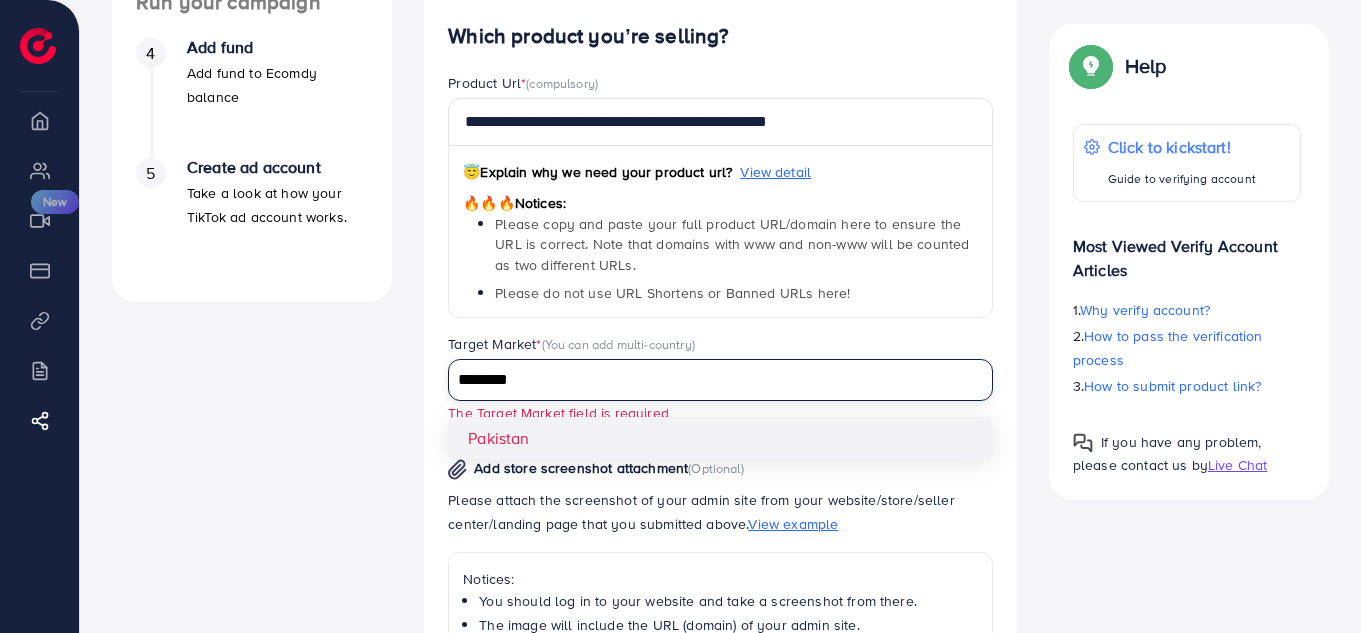 click on "********" at bounding box center [709, 380] 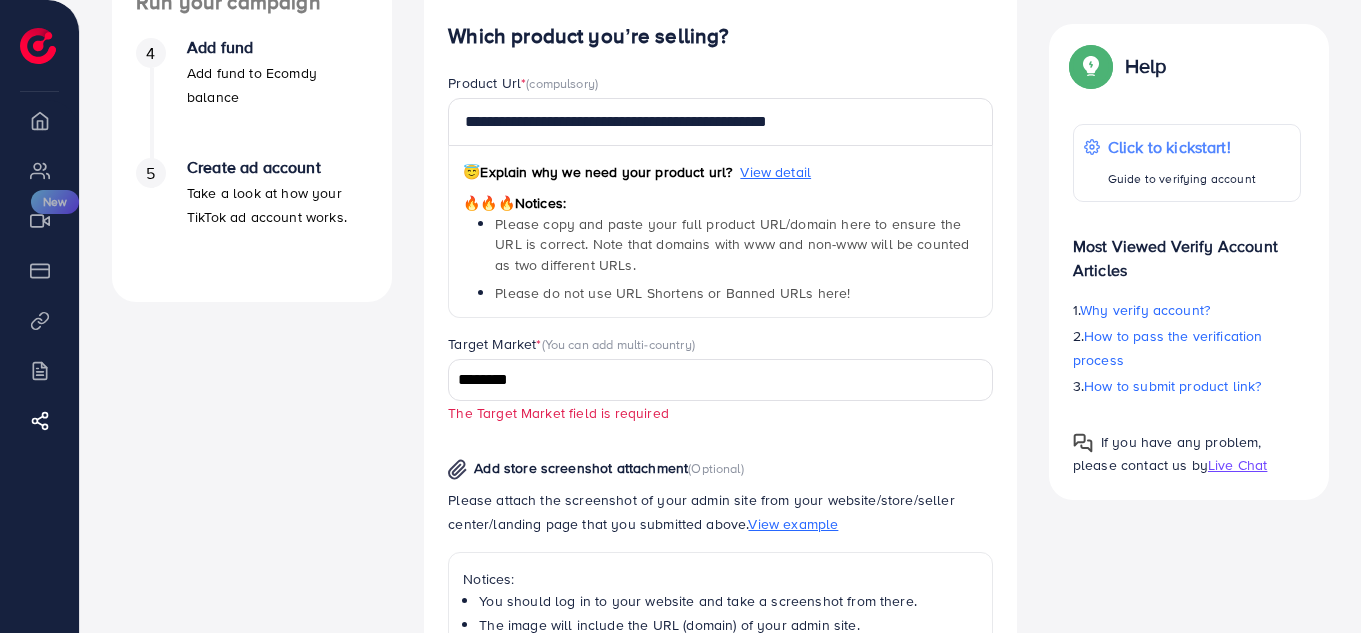 click on "(You can add multi-country)" at bounding box center (618, 344) 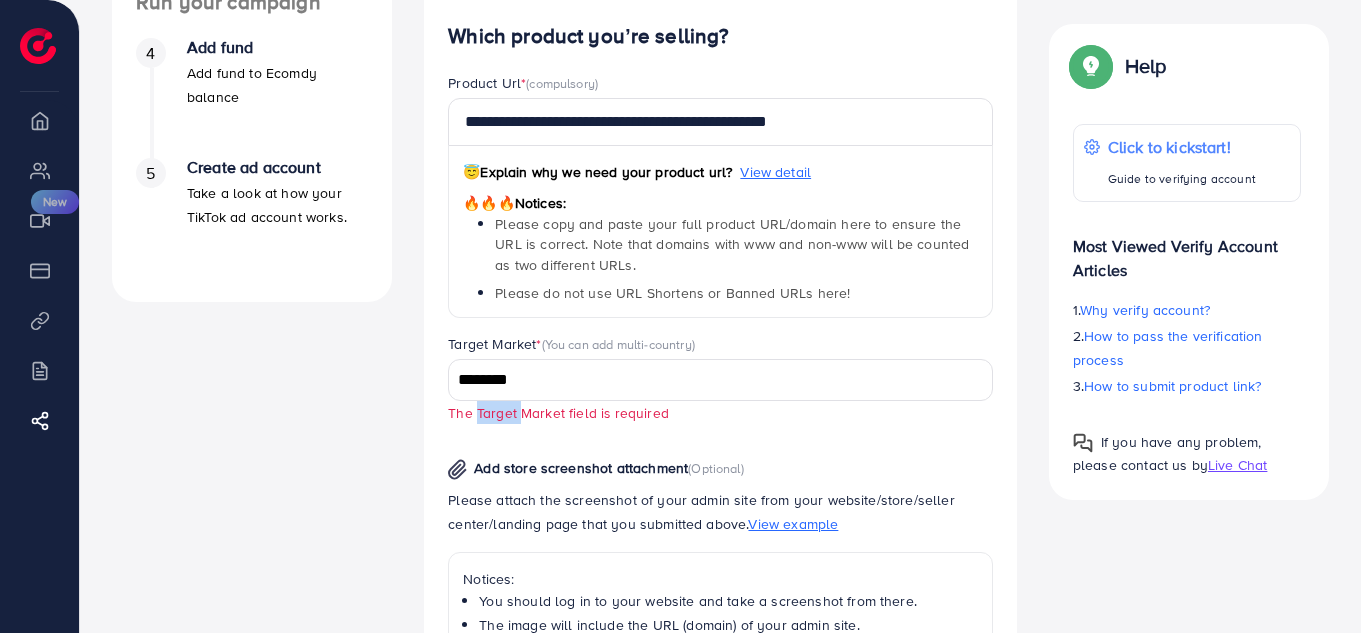 click on "The Target Market field is required" at bounding box center (558, 412) 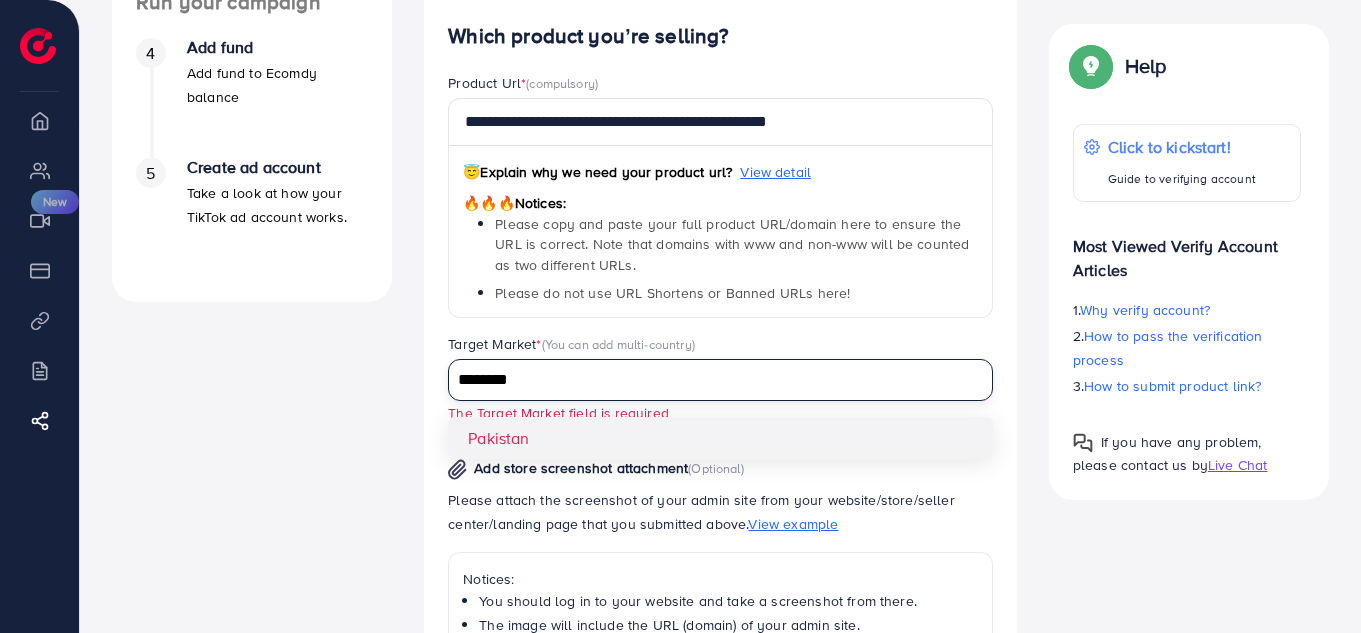 click on "********" at bounding box center (709, 380) 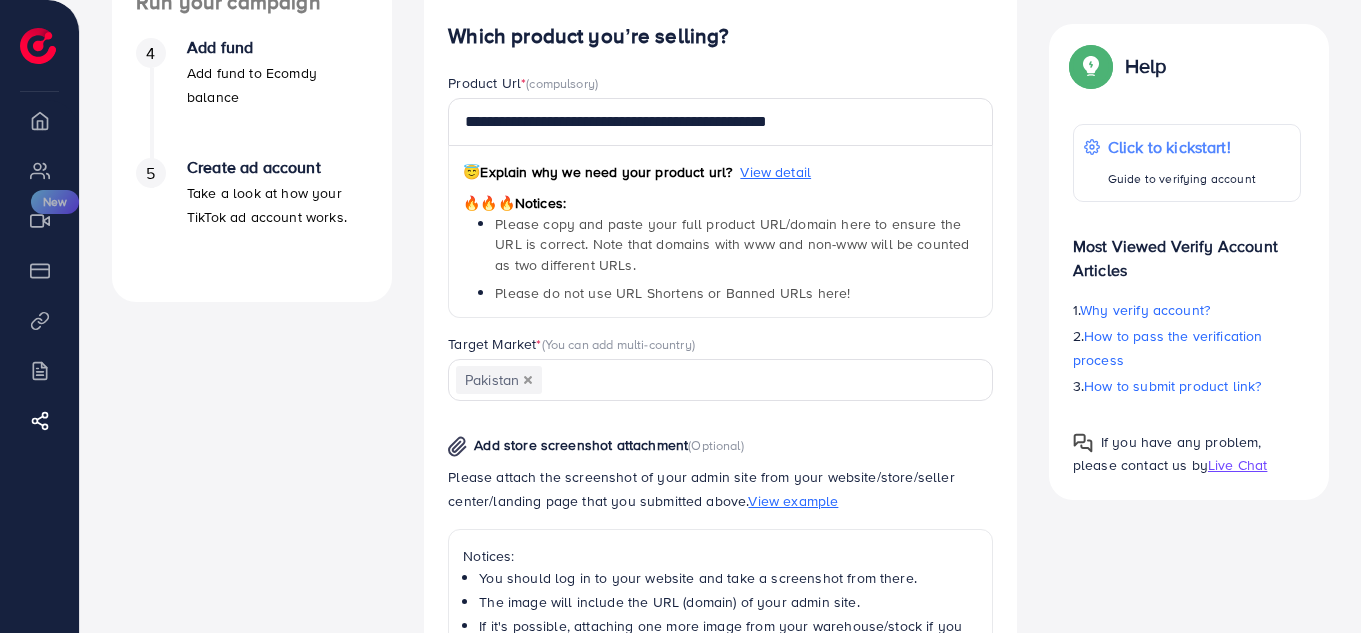 click on "**********" at bounding box center (720, 482) 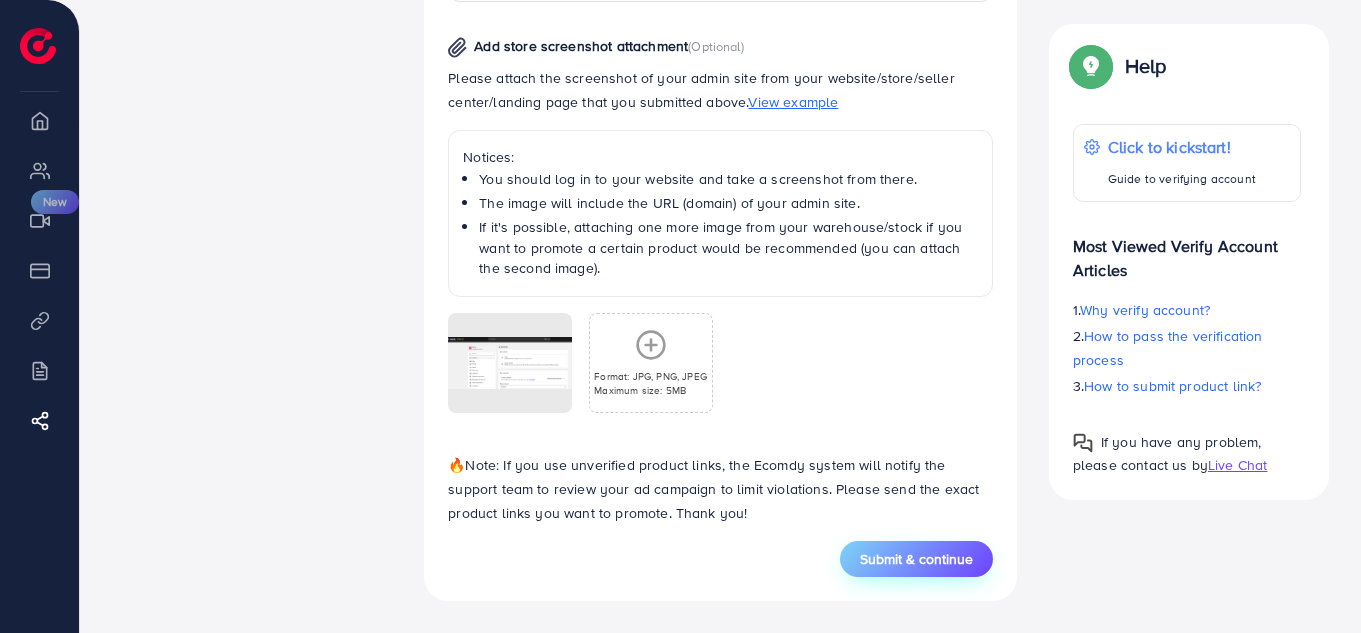 click on "Submit & continue" at bounding box center [916, 559] 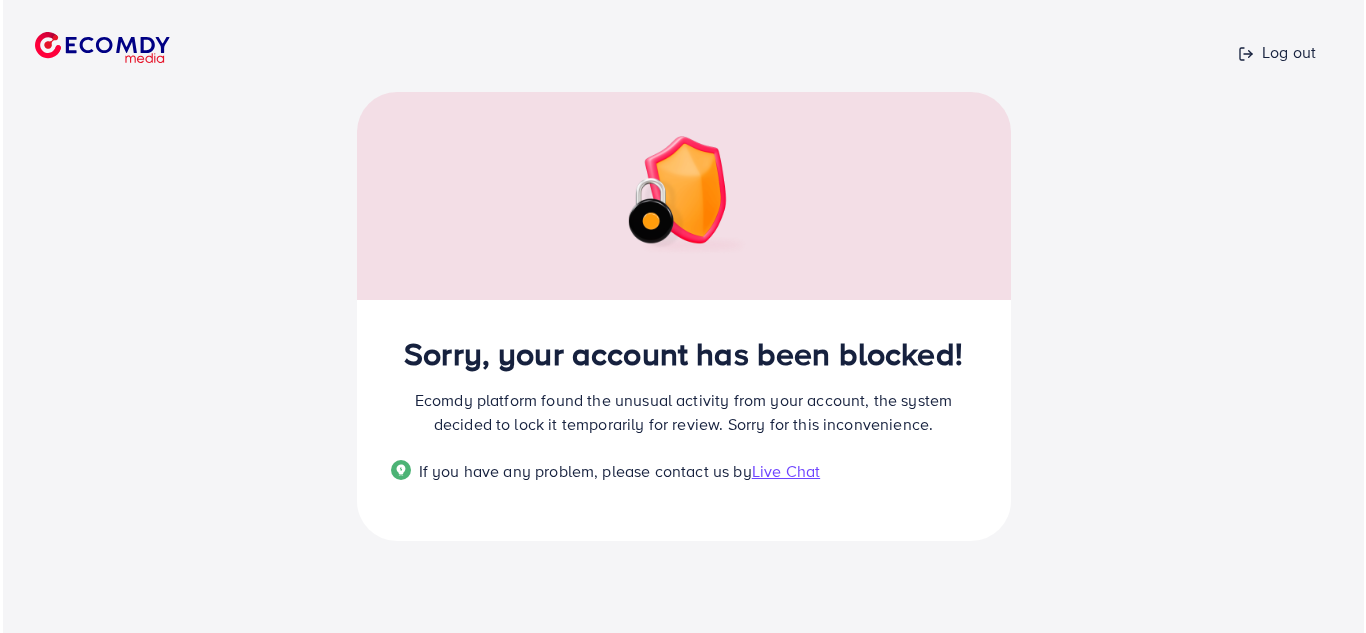 scroll, scrollTop: 0, scrollLeft: 0, axis: both 